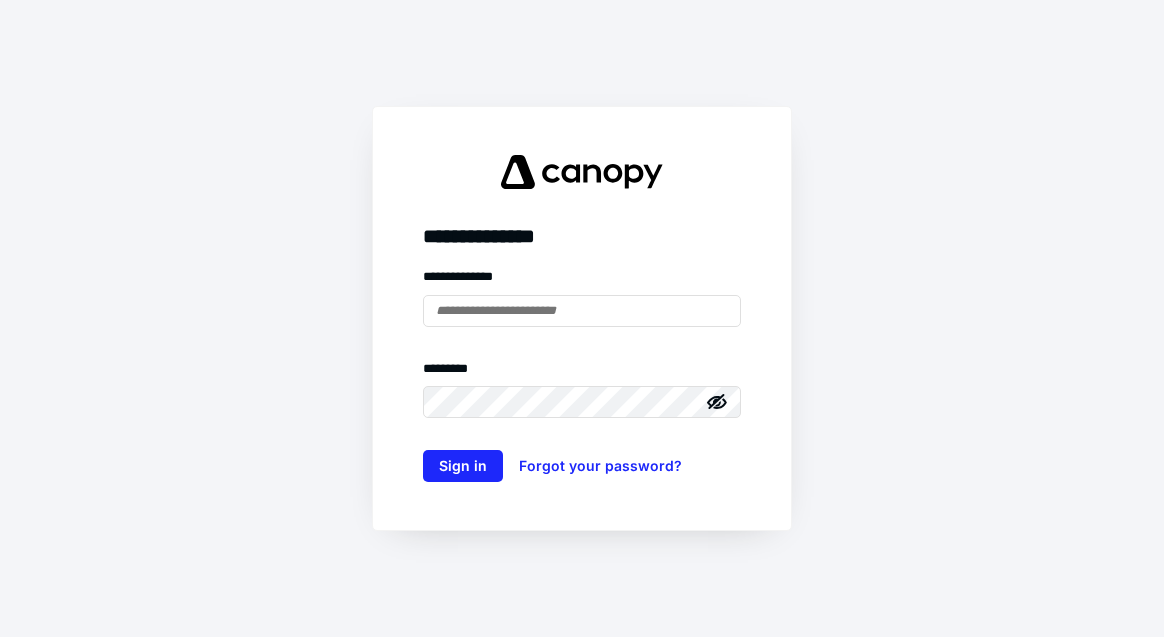 scroll, scrollTop: 0, scrollLeft: 0, axis: both 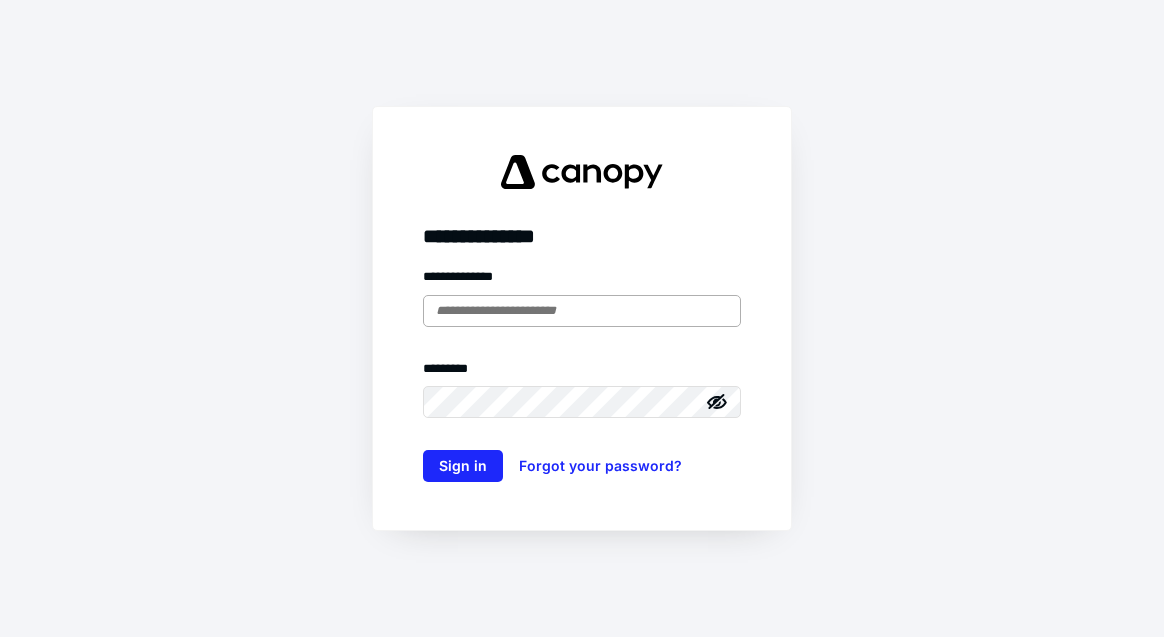 click at bounding box center (582, 311) 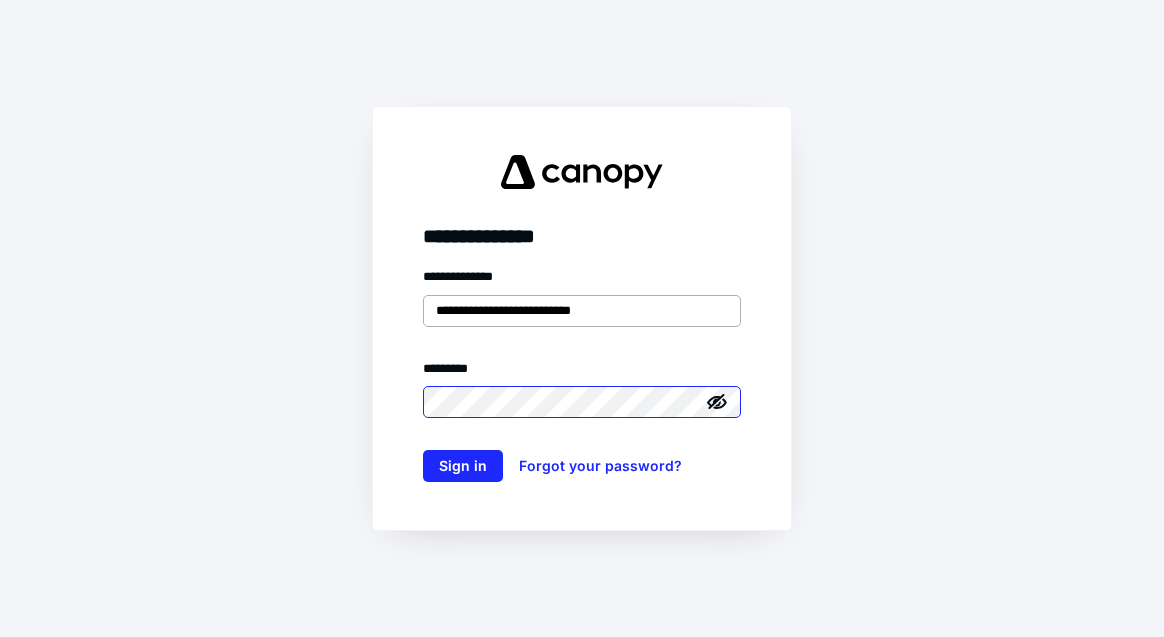 click on "Sign in" at bounding box center [463, 466] 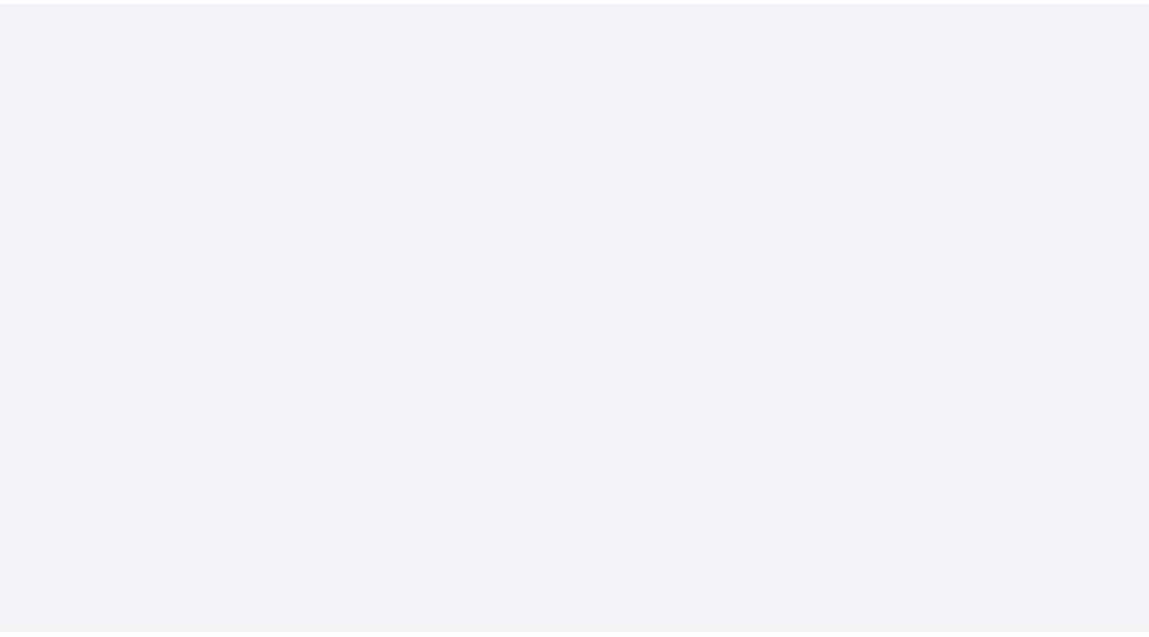 scroll, scrollTop: 0, scrollLeft: 0, axis: both 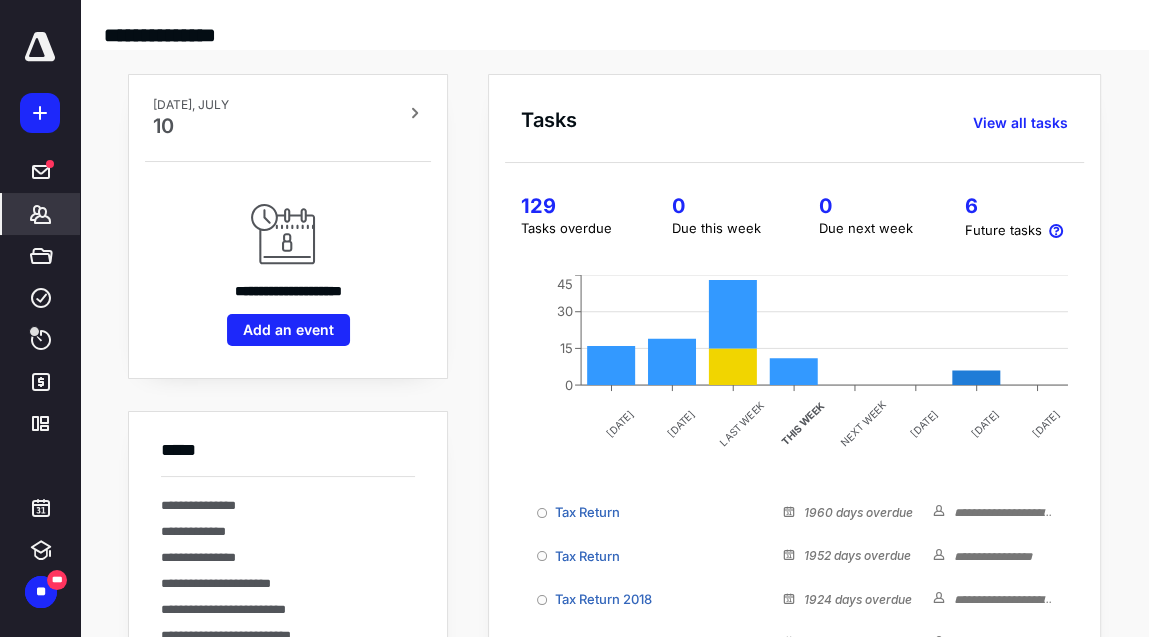 click on "*******" at bounding box center (41, 214) 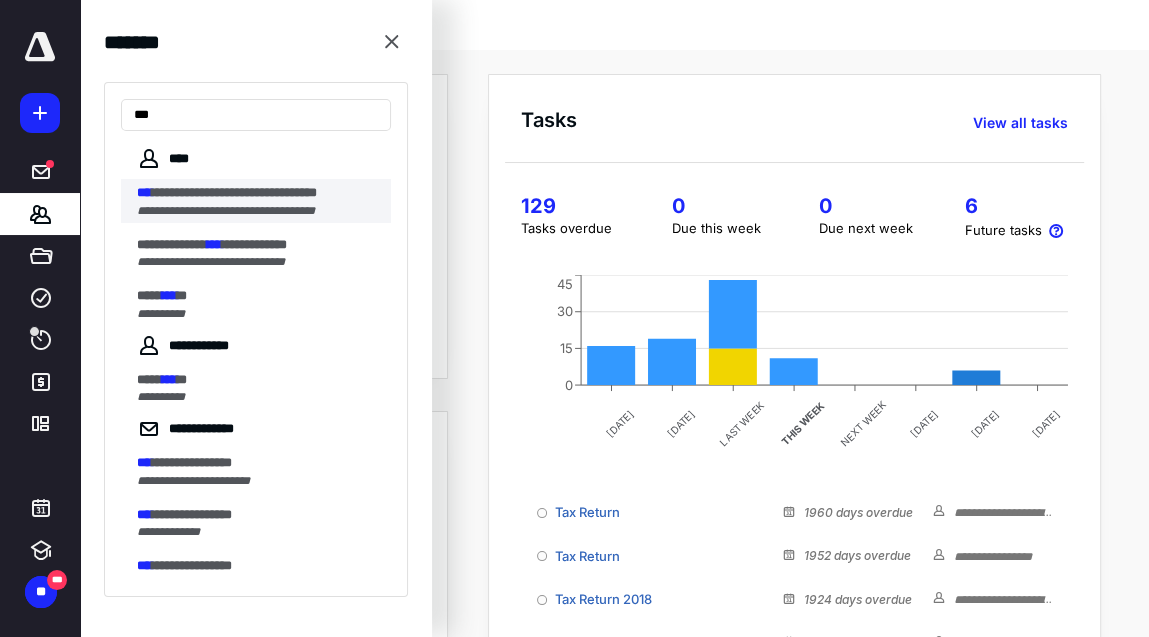 type on "***" 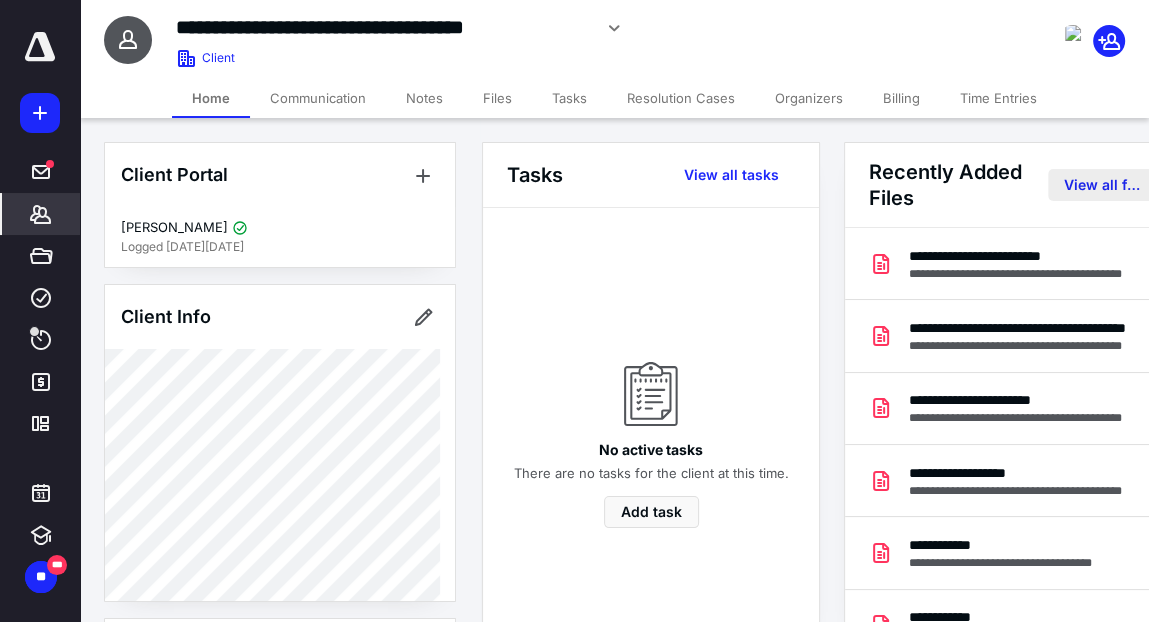 click on "View all files" at bounding box center [1102, 185] 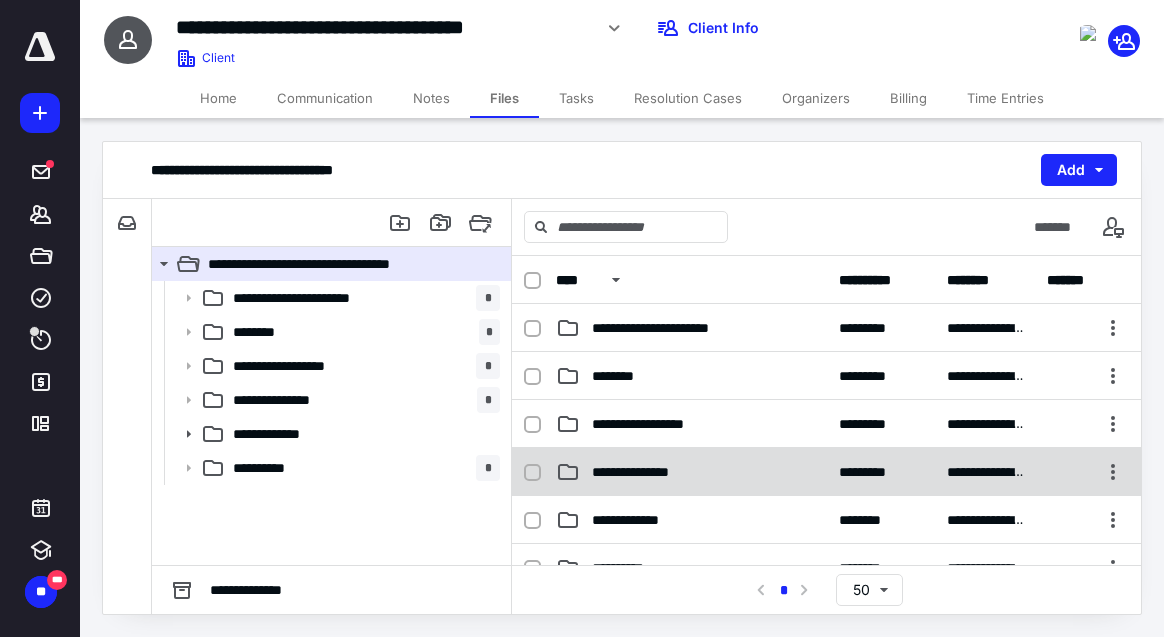 click on "**********" at bounding box center [643, 520] 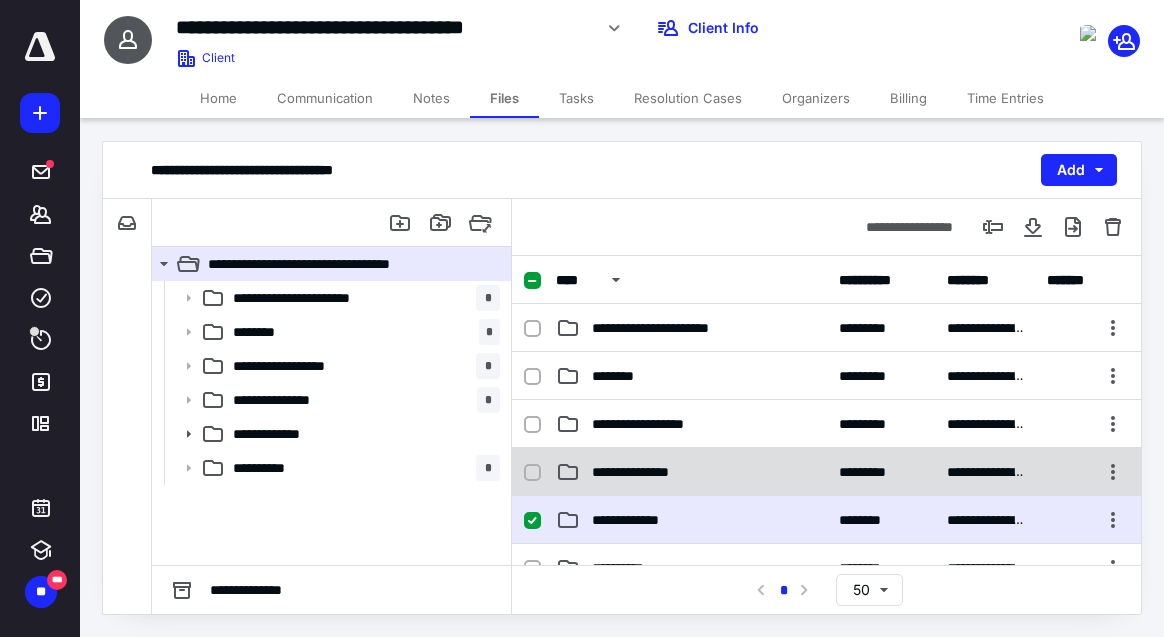 click on "**********" at bounding box center [643, 520] 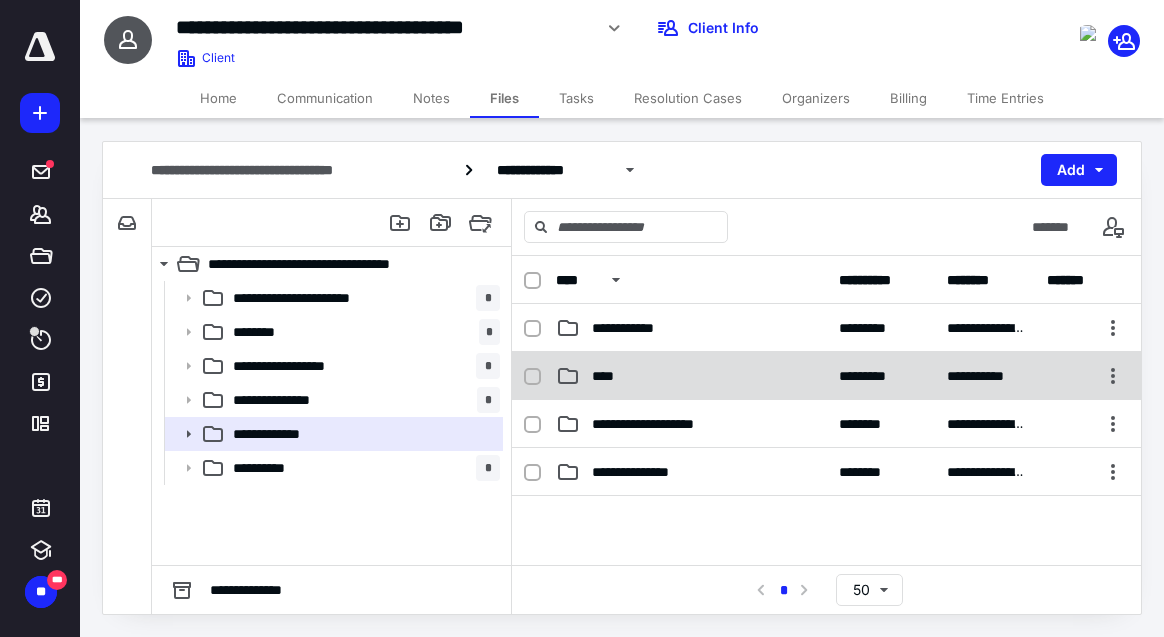 click on "**********" at bounding box center [826, 376] 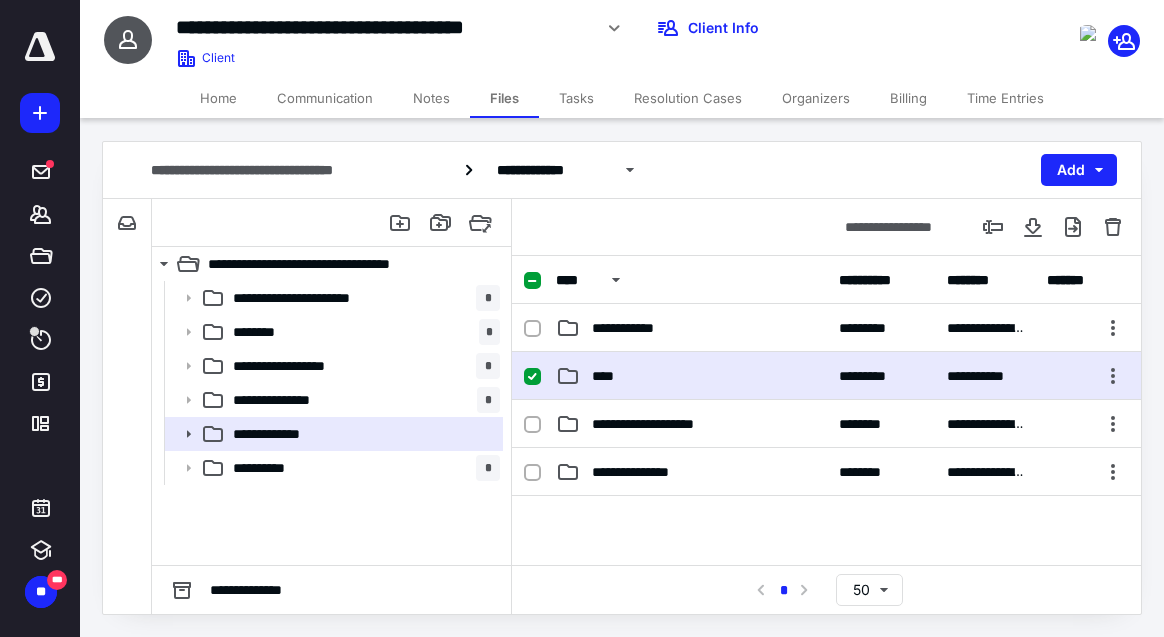 click on "**********" at bounding box center [826, 376] 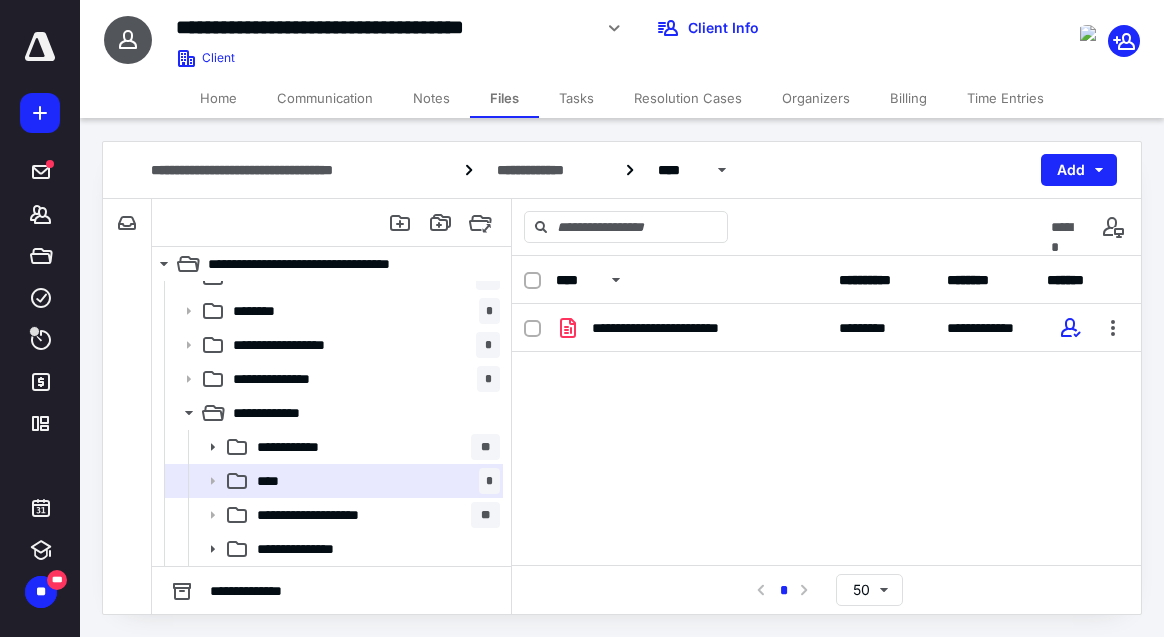 scroll, scrollTop: 54, scrollLeft: 0, axis: vertical 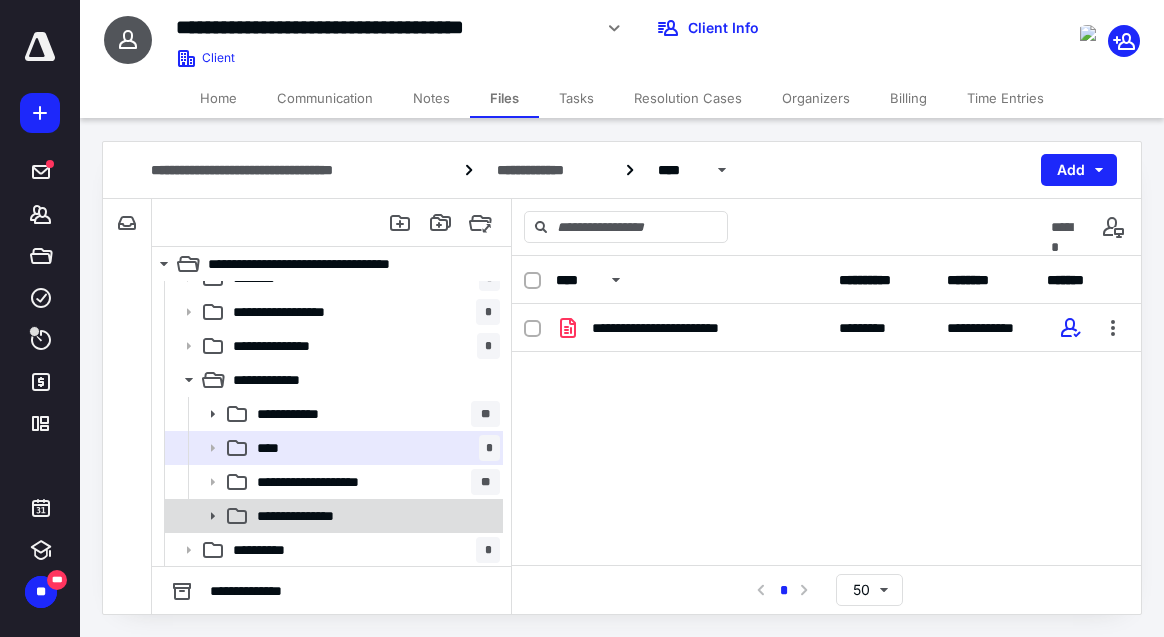 click on "**********" at bounding box center (374, 516) 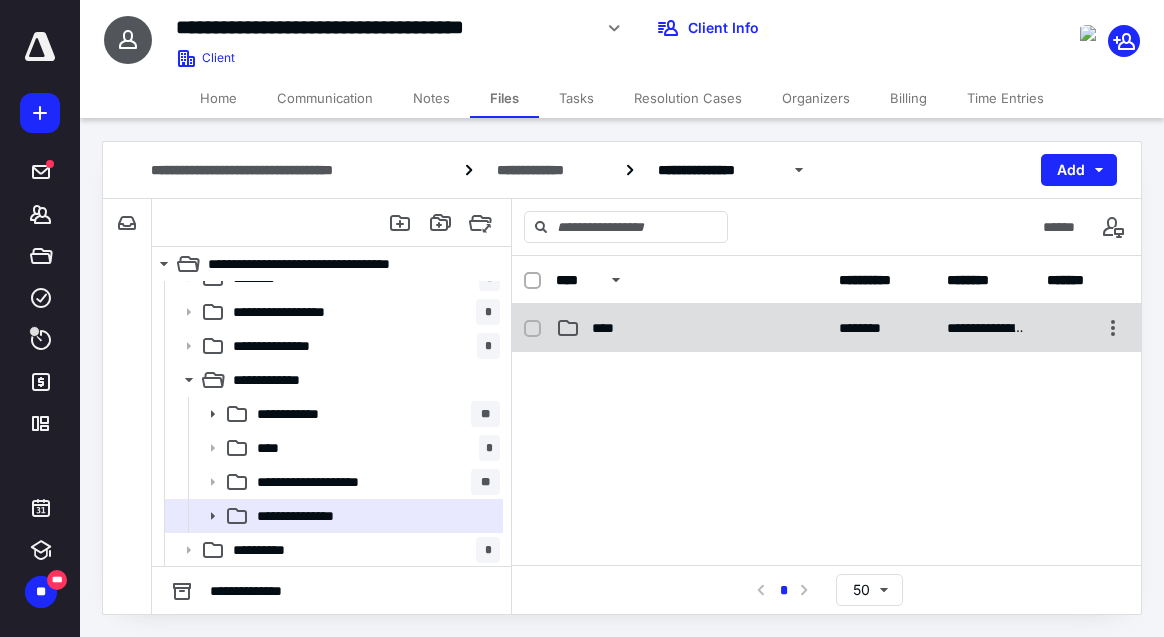 click on "**********" at bounding box center (826, 328) 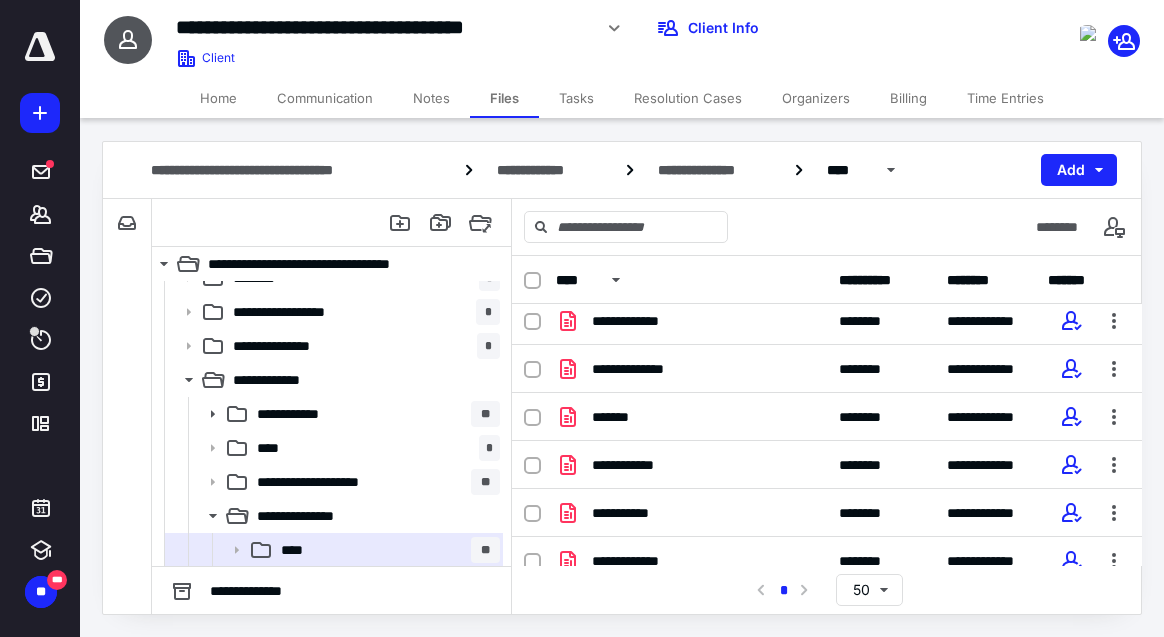 scroll, scrollTop: 311, scrollLeft: 0, axis: vertical 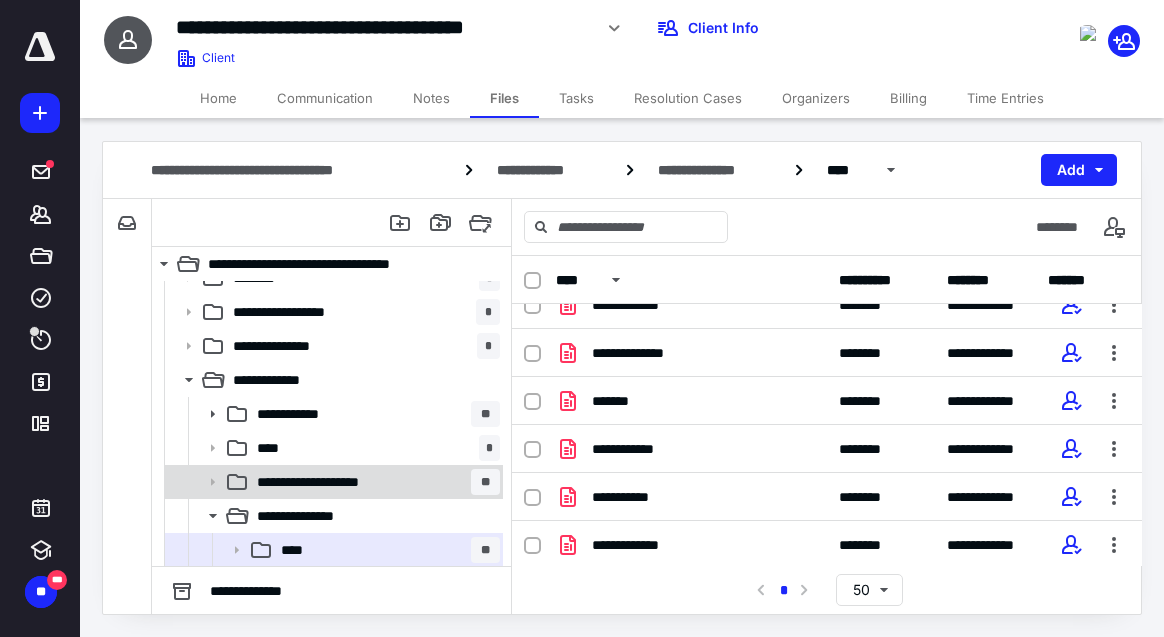 click on "**********" at bounding box center (332, 482) 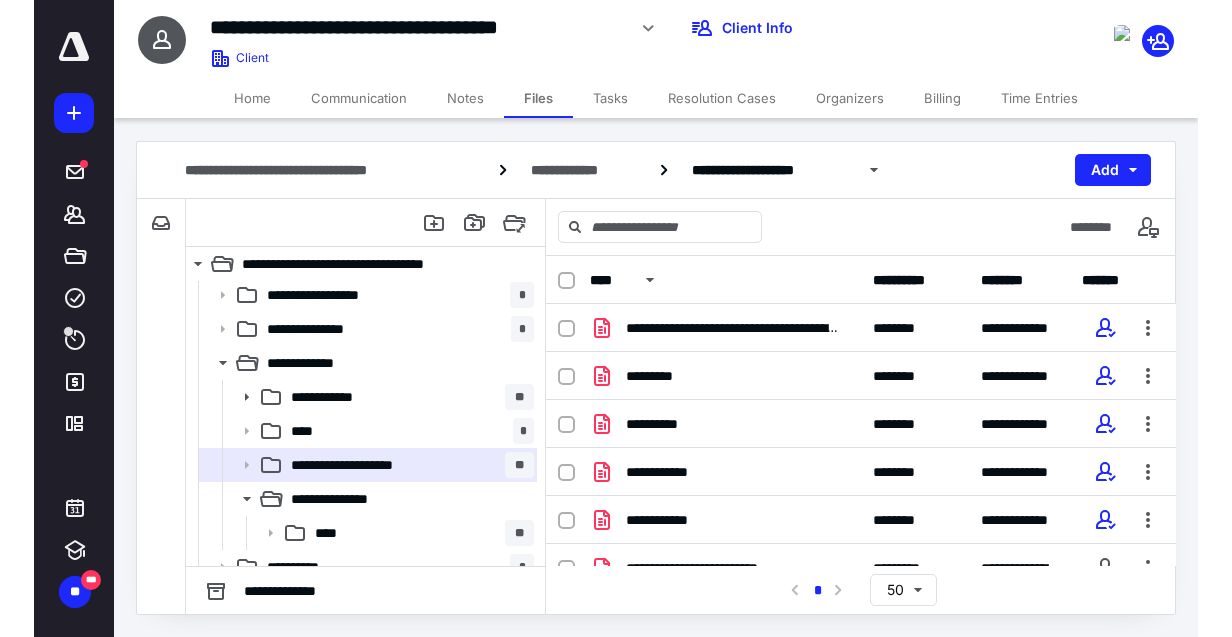 scroll, scrollTop: 88, scrollLeft: 0, axis: vertical 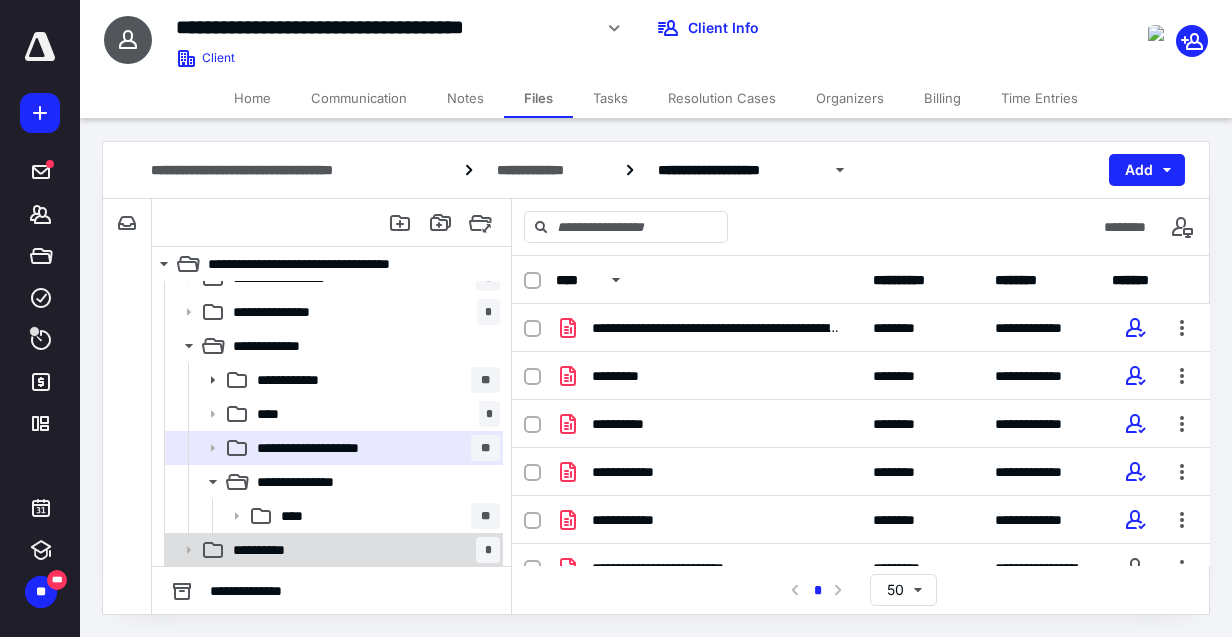 click on "**********" at bounding box center [362, 550] 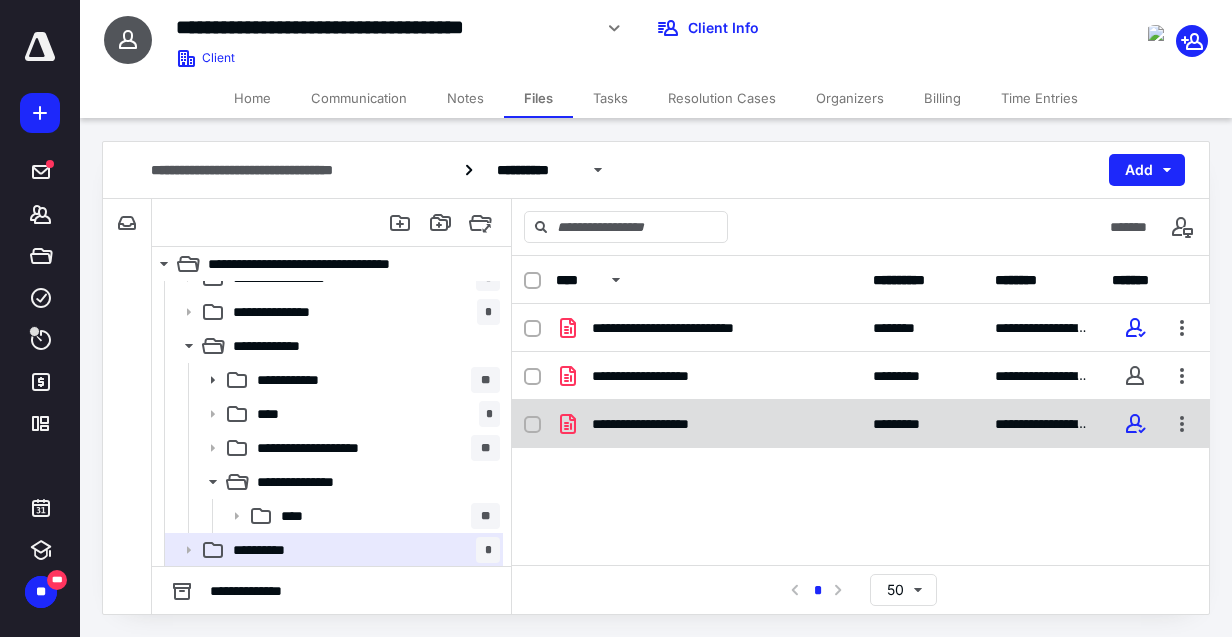 click on "**********" at bounding box center (861, 424) 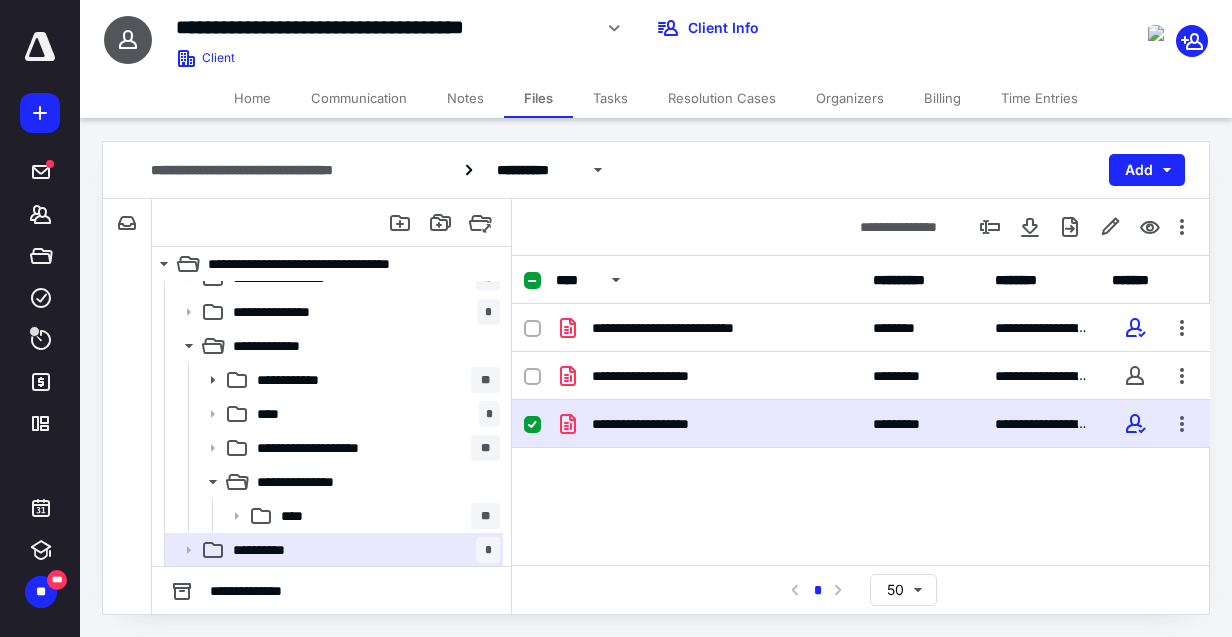 click on "**********" at bounding box center [861, 424] 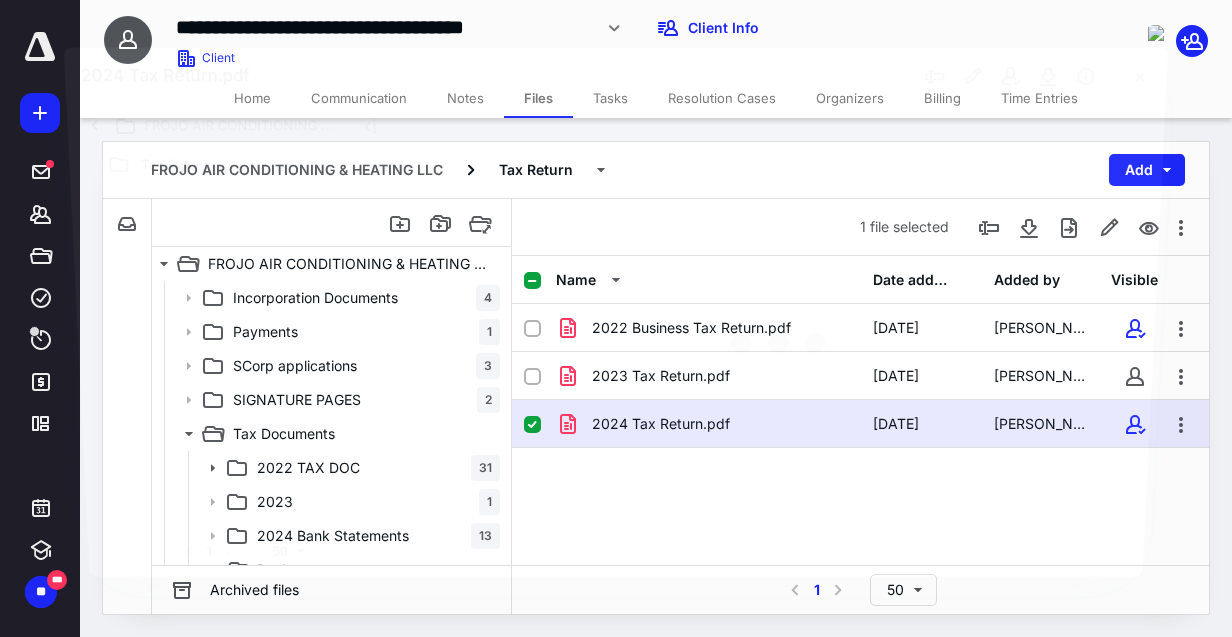 scroll, scrollTop: 88, scrollLeft: 0, axis: vertical 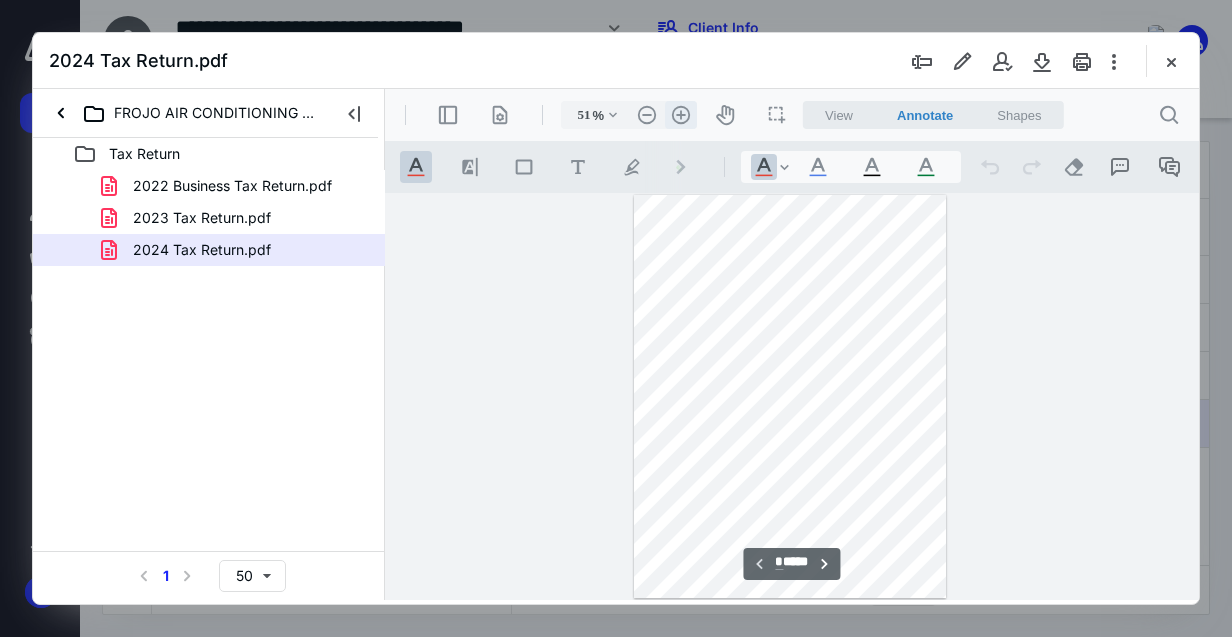 click on ".cls-1{fill:#abb0c4;} icon - header - zoom - in - line" at bounding box center (681, 115) 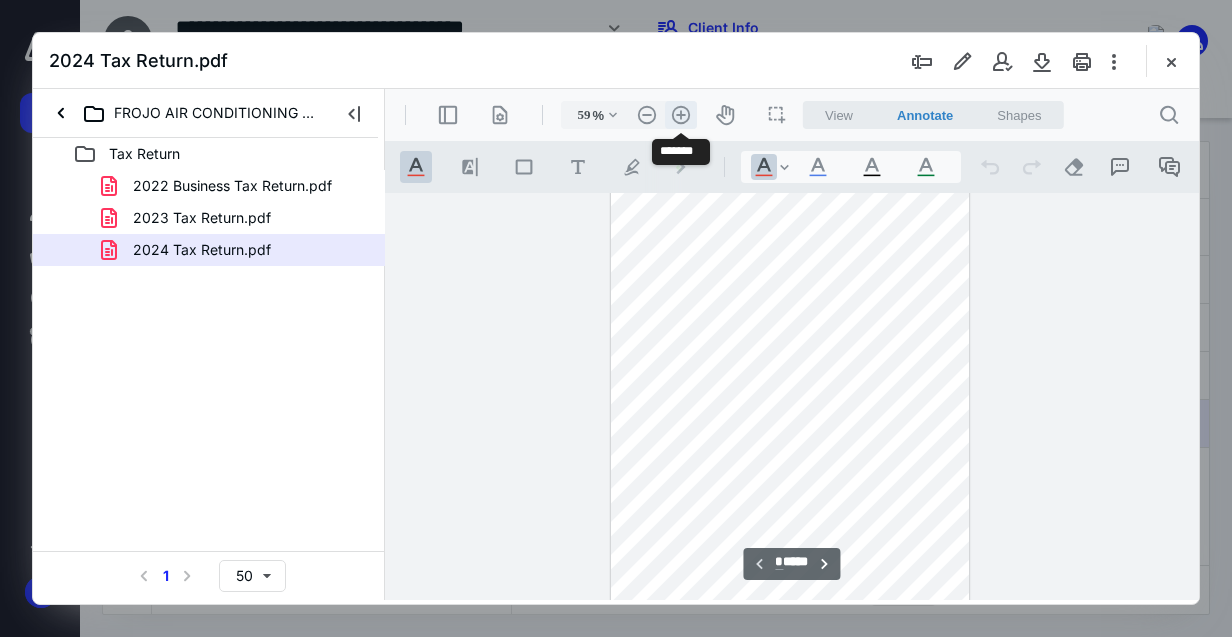 click on ".cls-1{fill:#abb0c4;} icon - header - zoom - in - line" at bounding box center [681, 115] 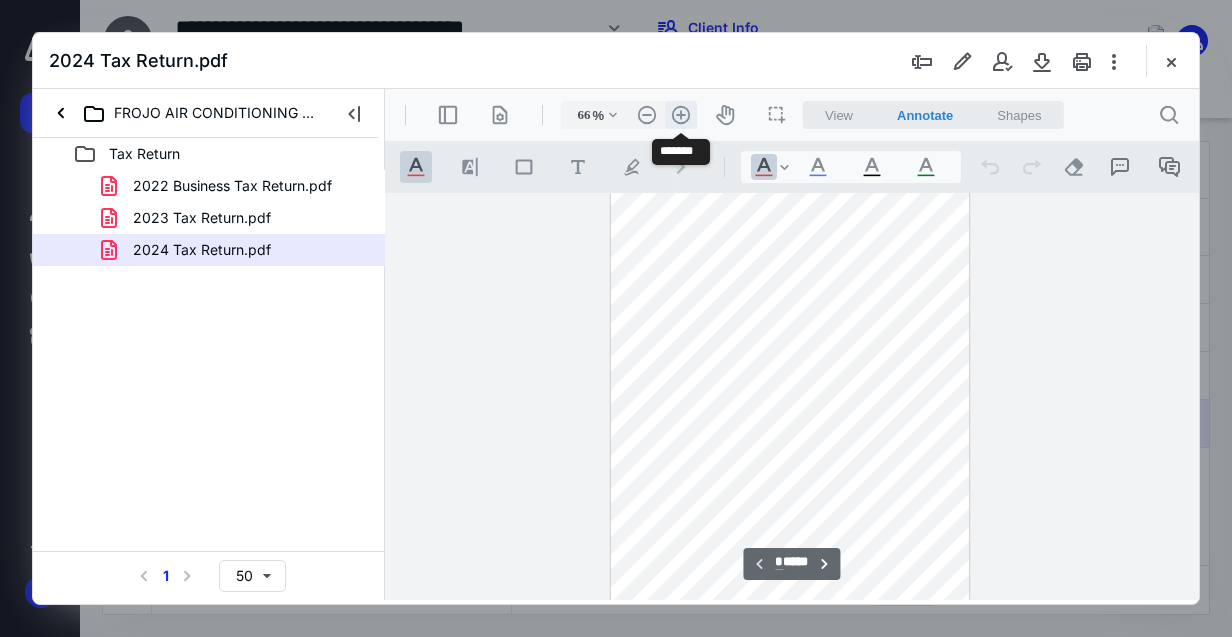 scroll, scrollTop: 44, scrollLeft: 0, axis: vertical 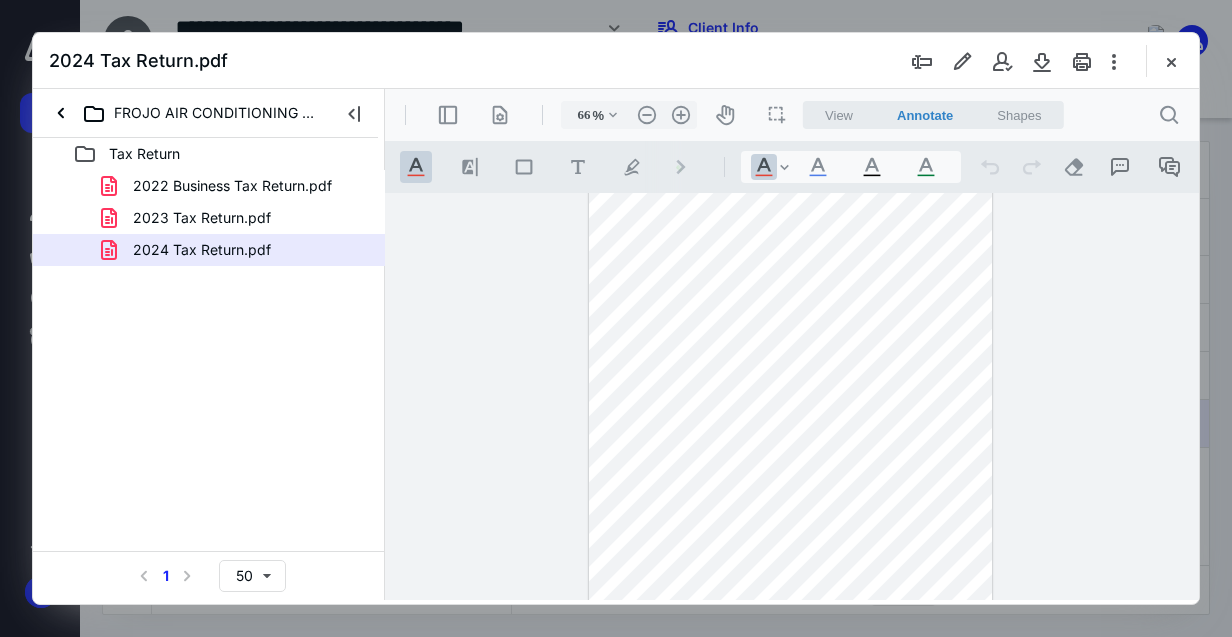 click on "**********" at bounding box center [792, 397] 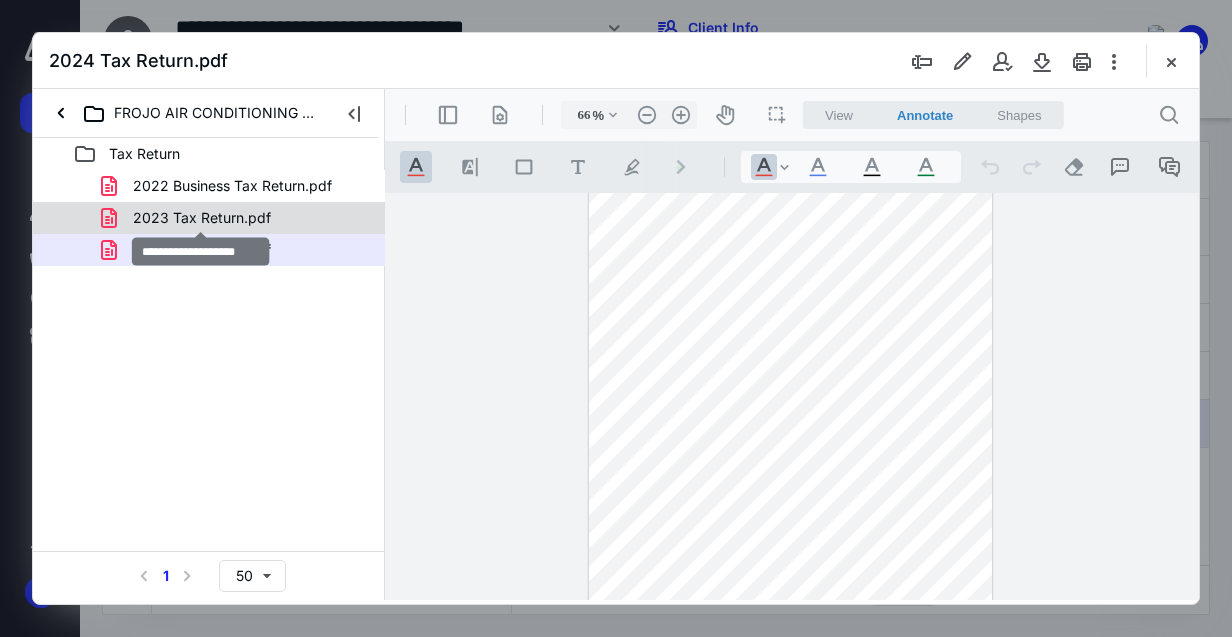 click on "2023 Tax Return.pdf" at bounding box center [202, 218] 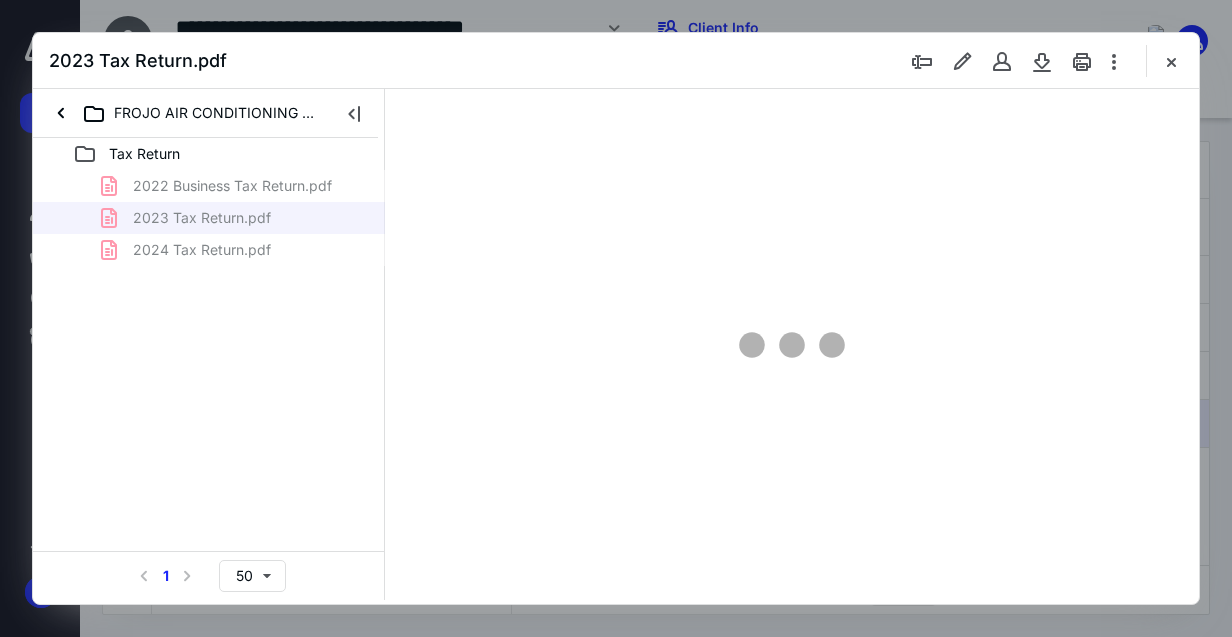 type on "51" 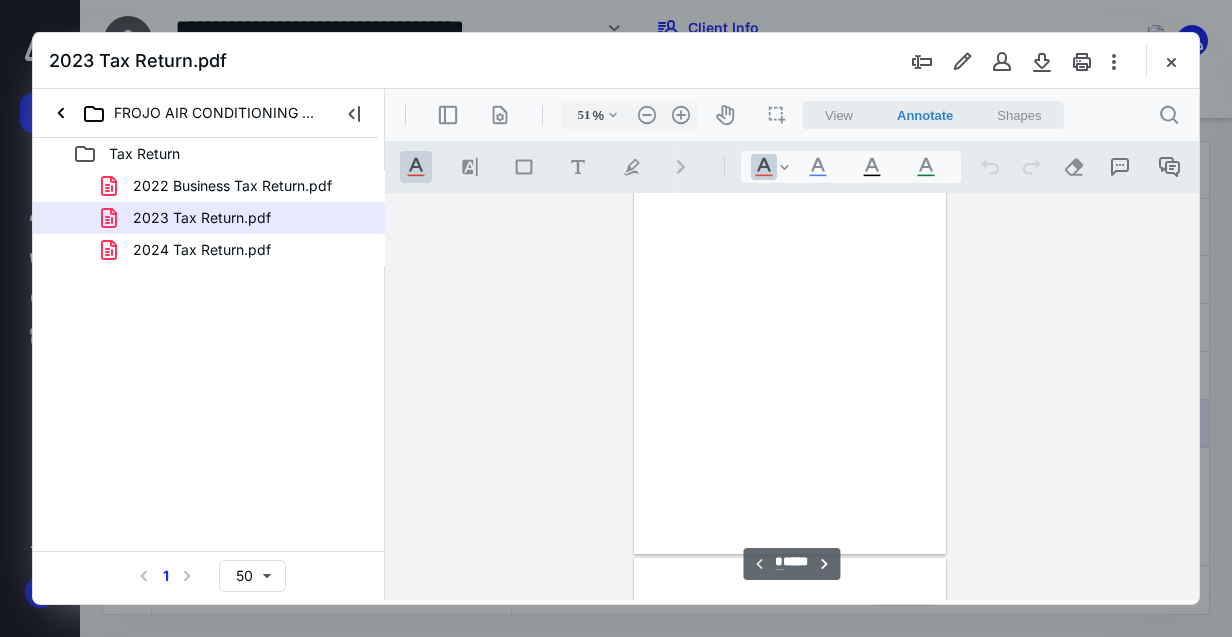 scroll, scrollTop: 106, scrollLeft: 0, axis: vertical 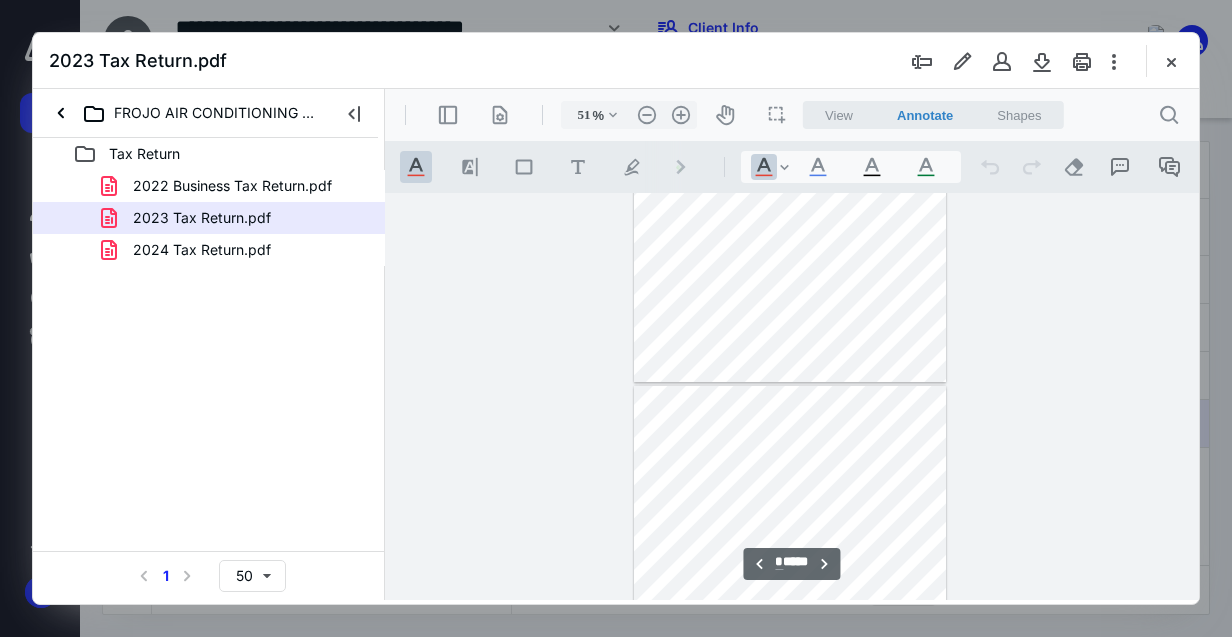 type on "*" 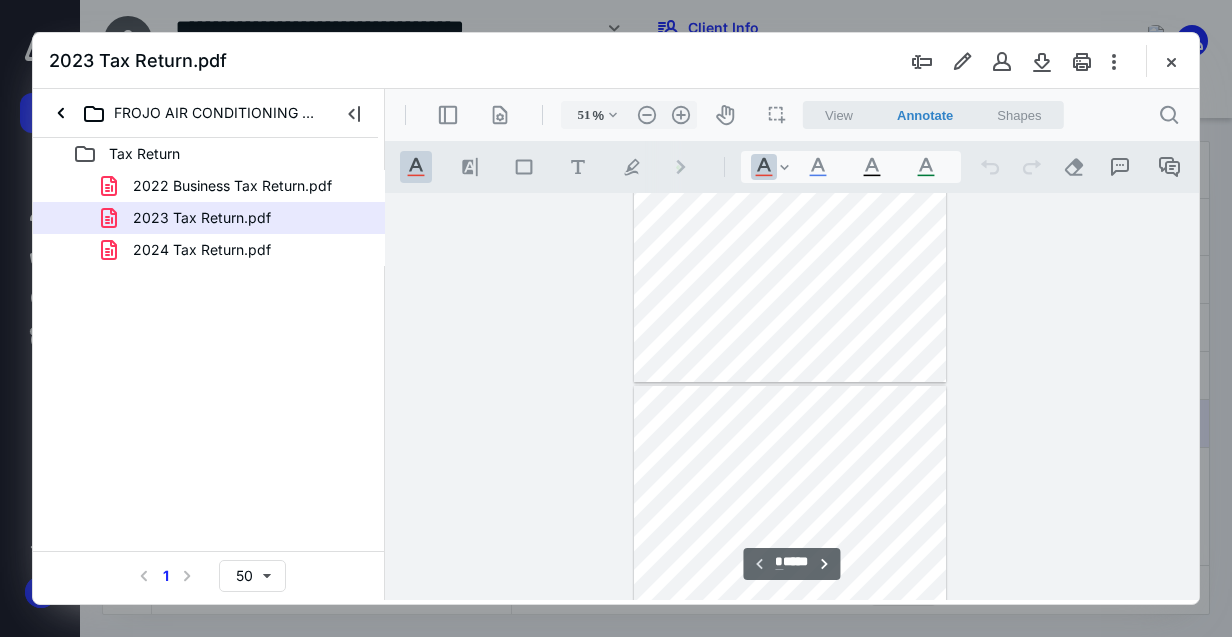 scroll, scrollTop: 198, scrollLeft: 0, axis: vertical 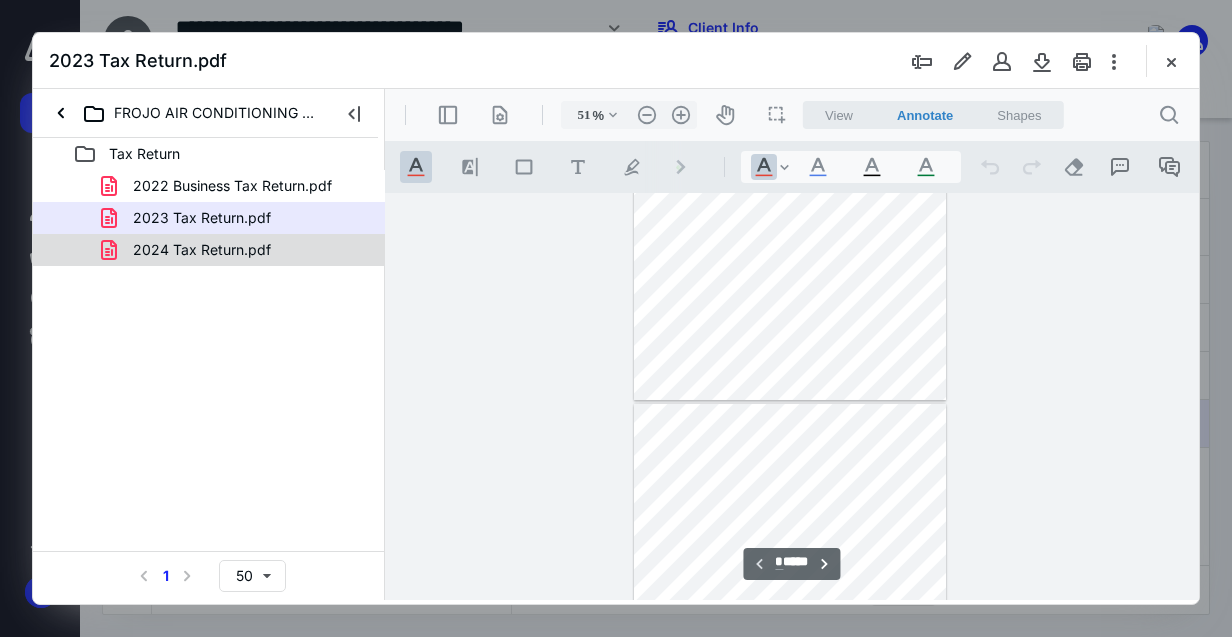 click on "2024 Tax Return.pdf" at bounding box center [237, 250] 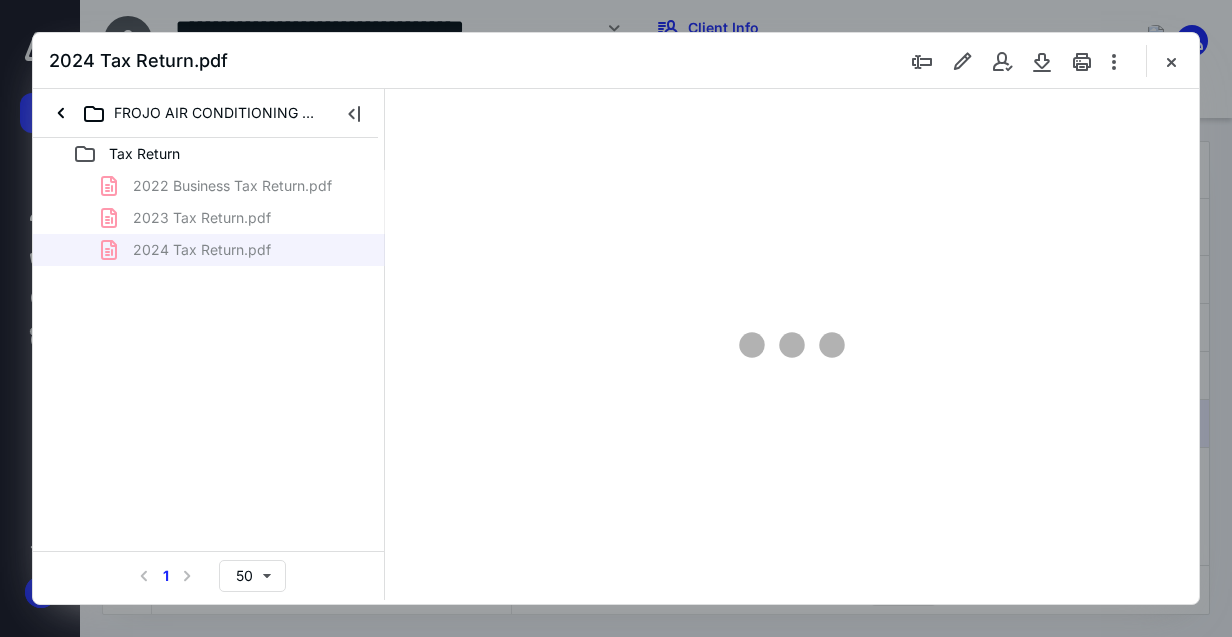 type on "51" 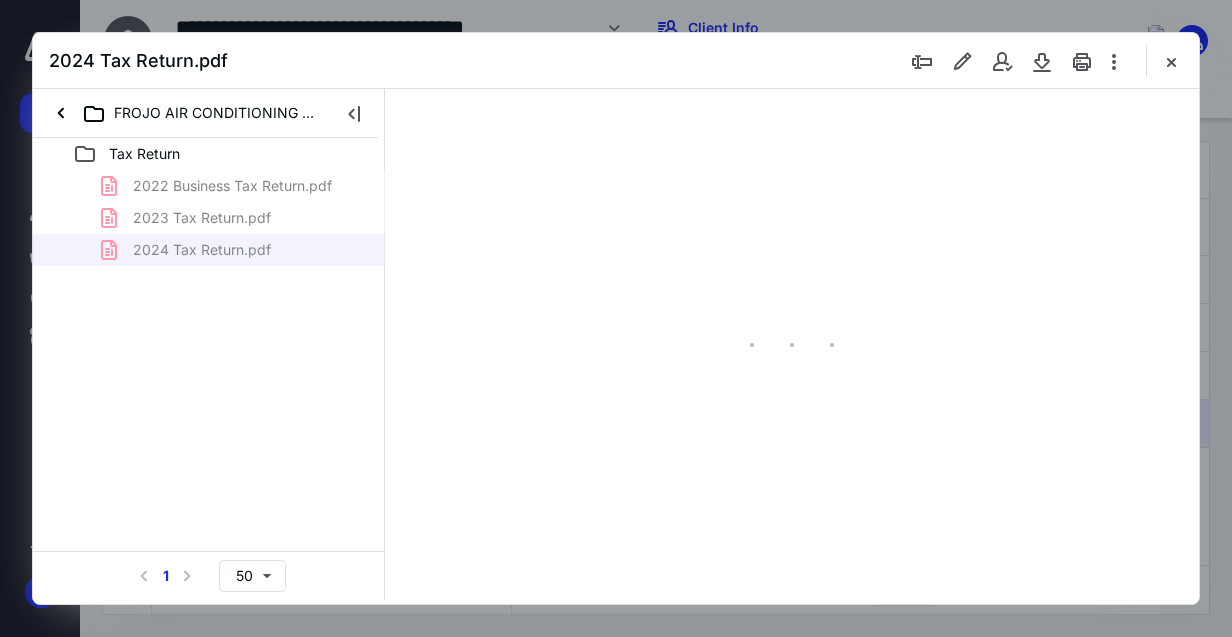 scroll, scrollTop: 106, scrollLeft: 0, axis: vertical 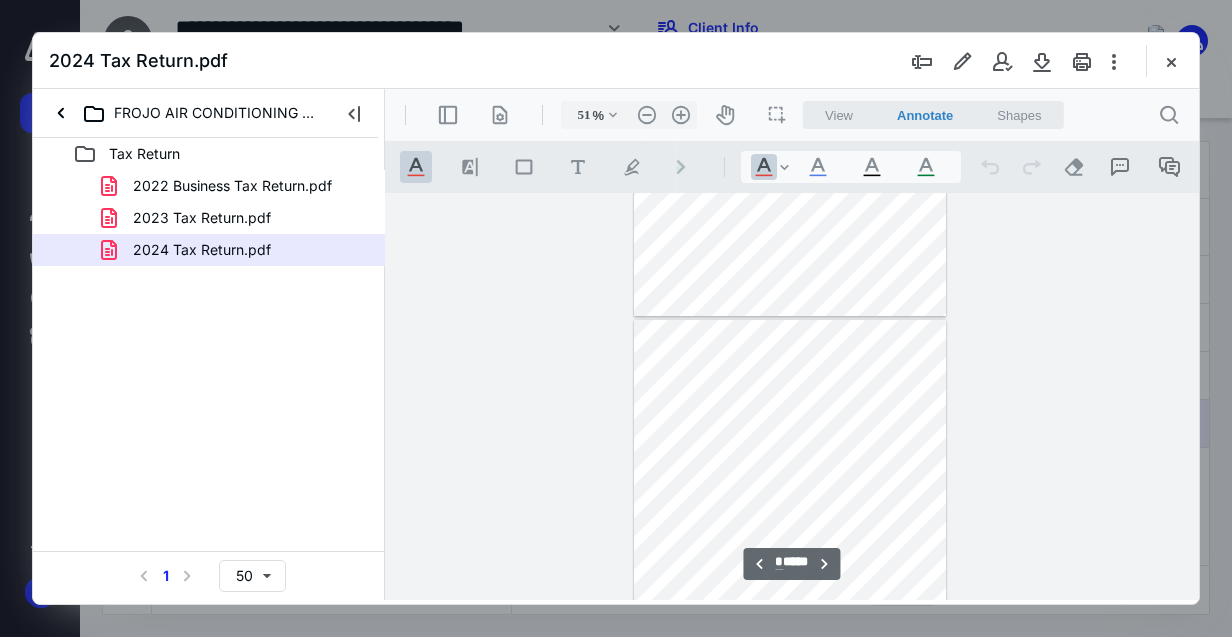 type on "*" 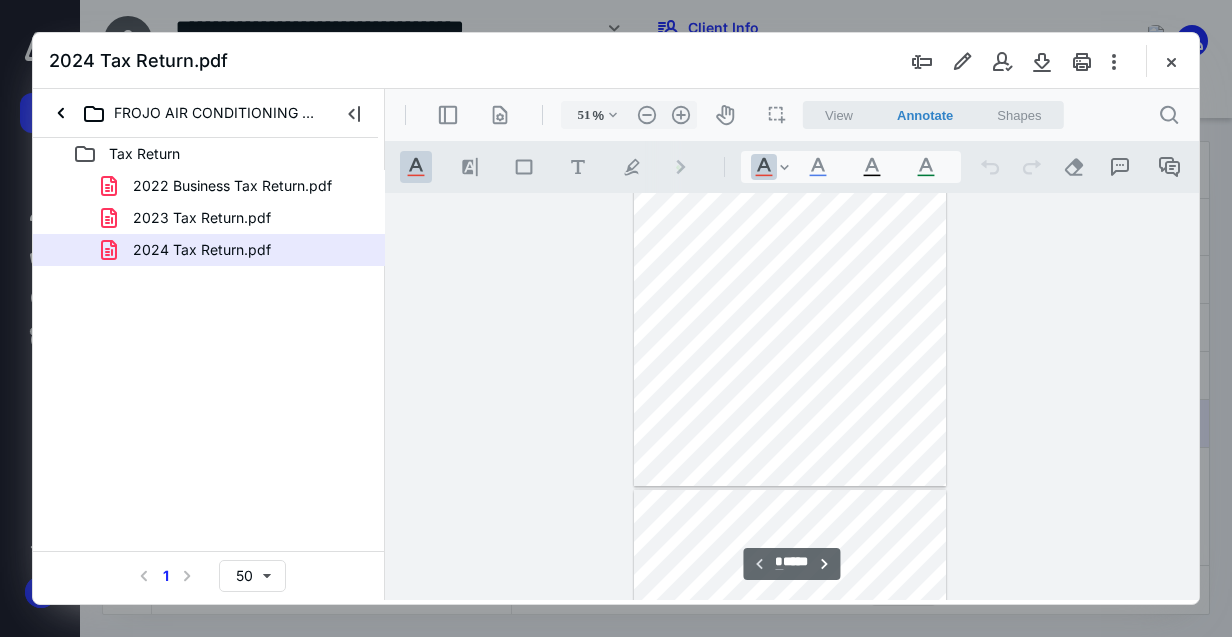 scroll, scrollTop: 28, scrollLeft: 0, axis: vertical 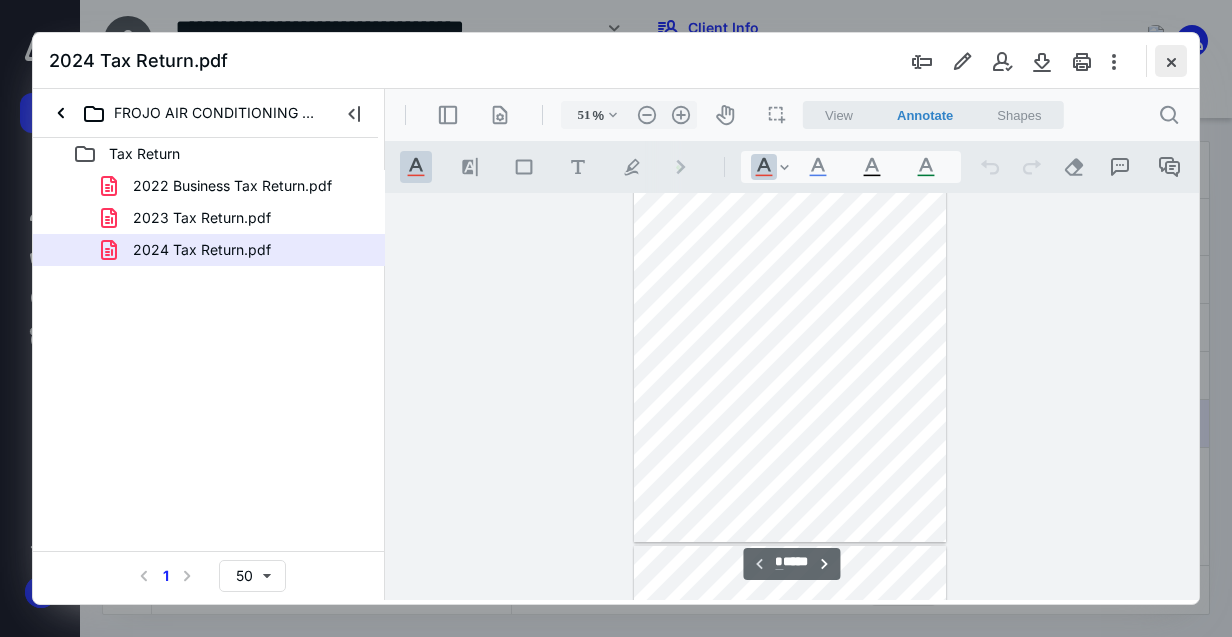 click at bounding box center [1171, 61] 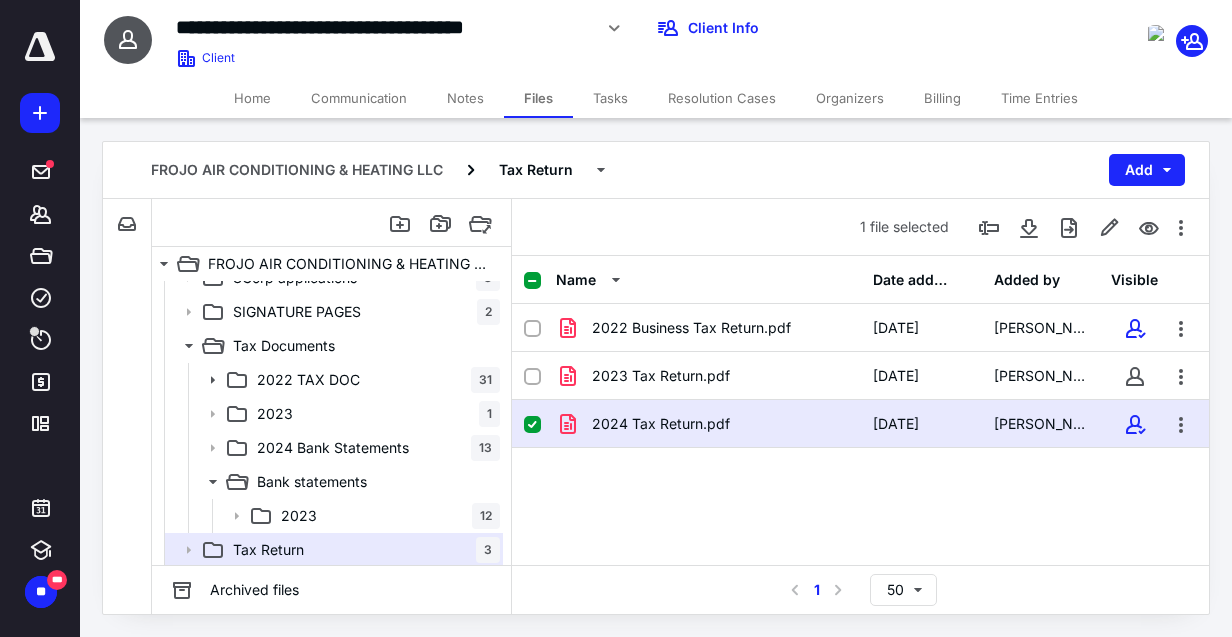 click on "Home" at bounding box center (252, 98) 